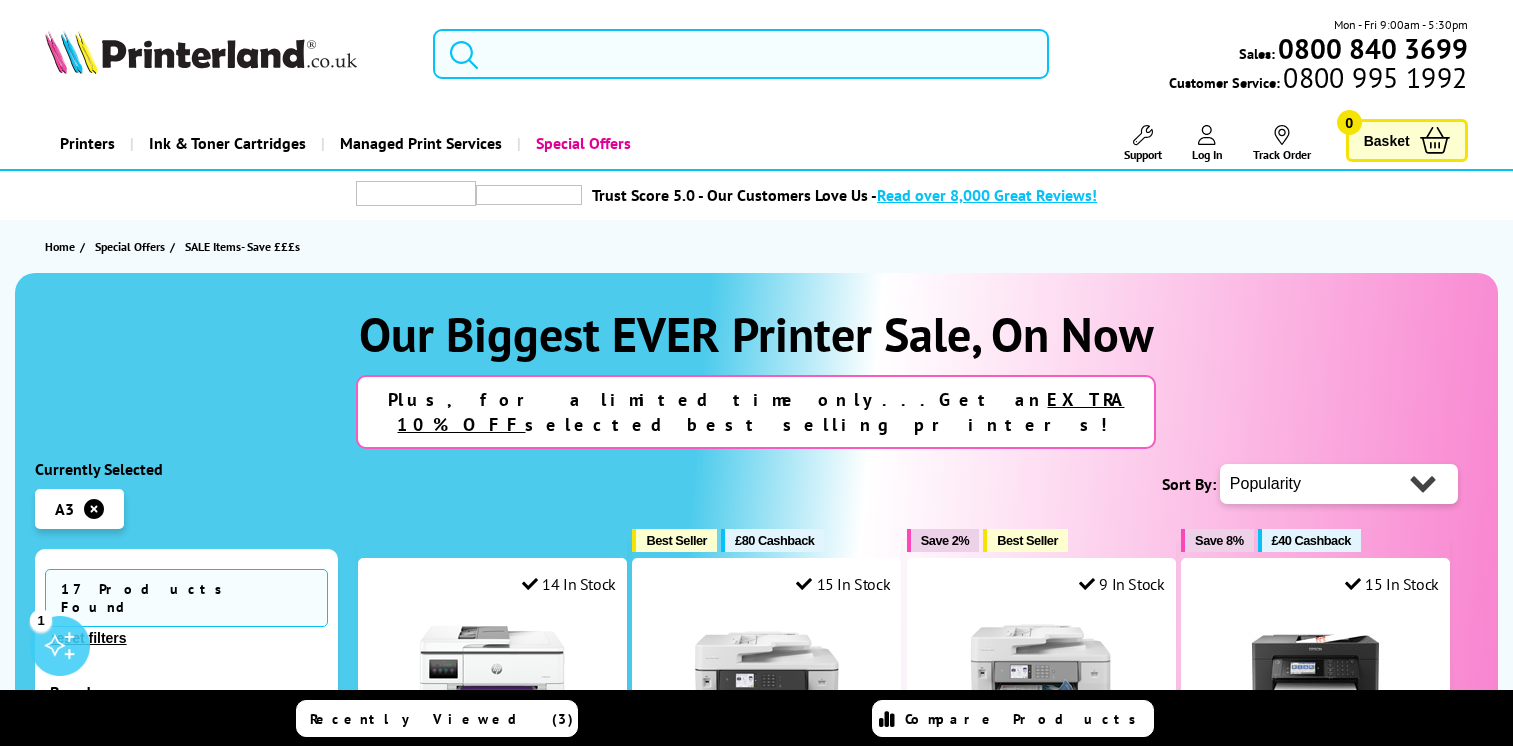 scroll, scrollTop: 91, scrollLeft: 0, axis: vertical 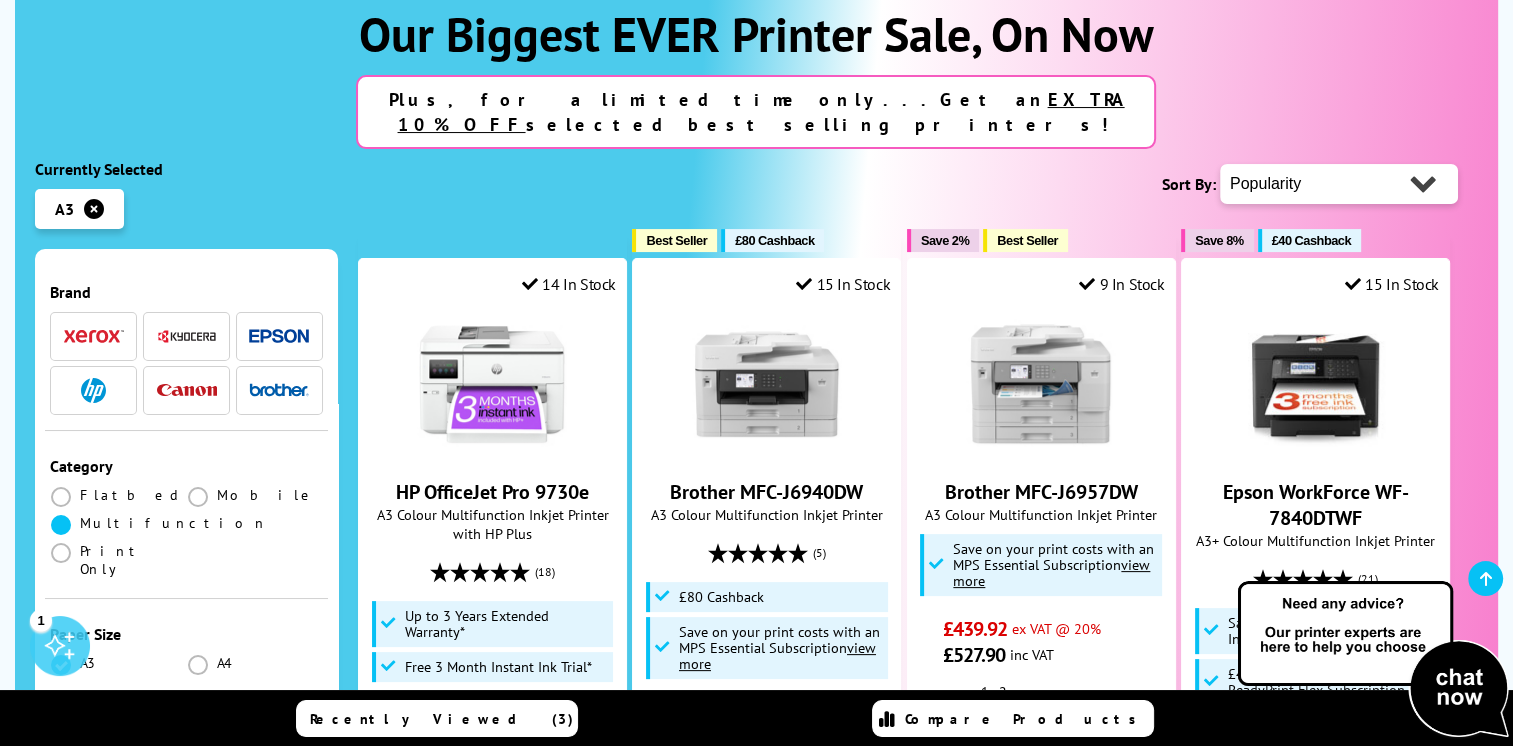 click at bounding box center (61, 525) 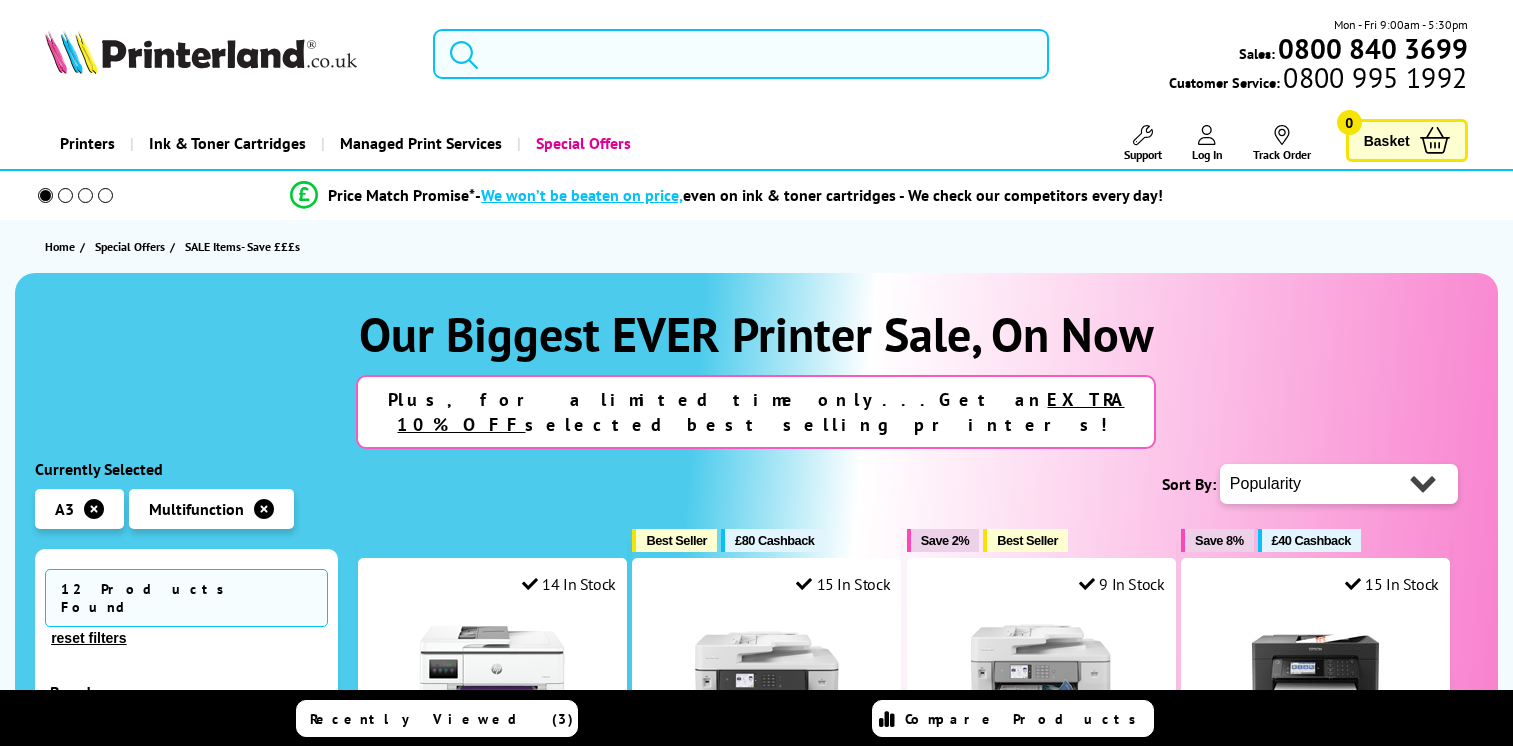 scroll, scrollTop: 80, scrollLeft: 0, axis: vertical 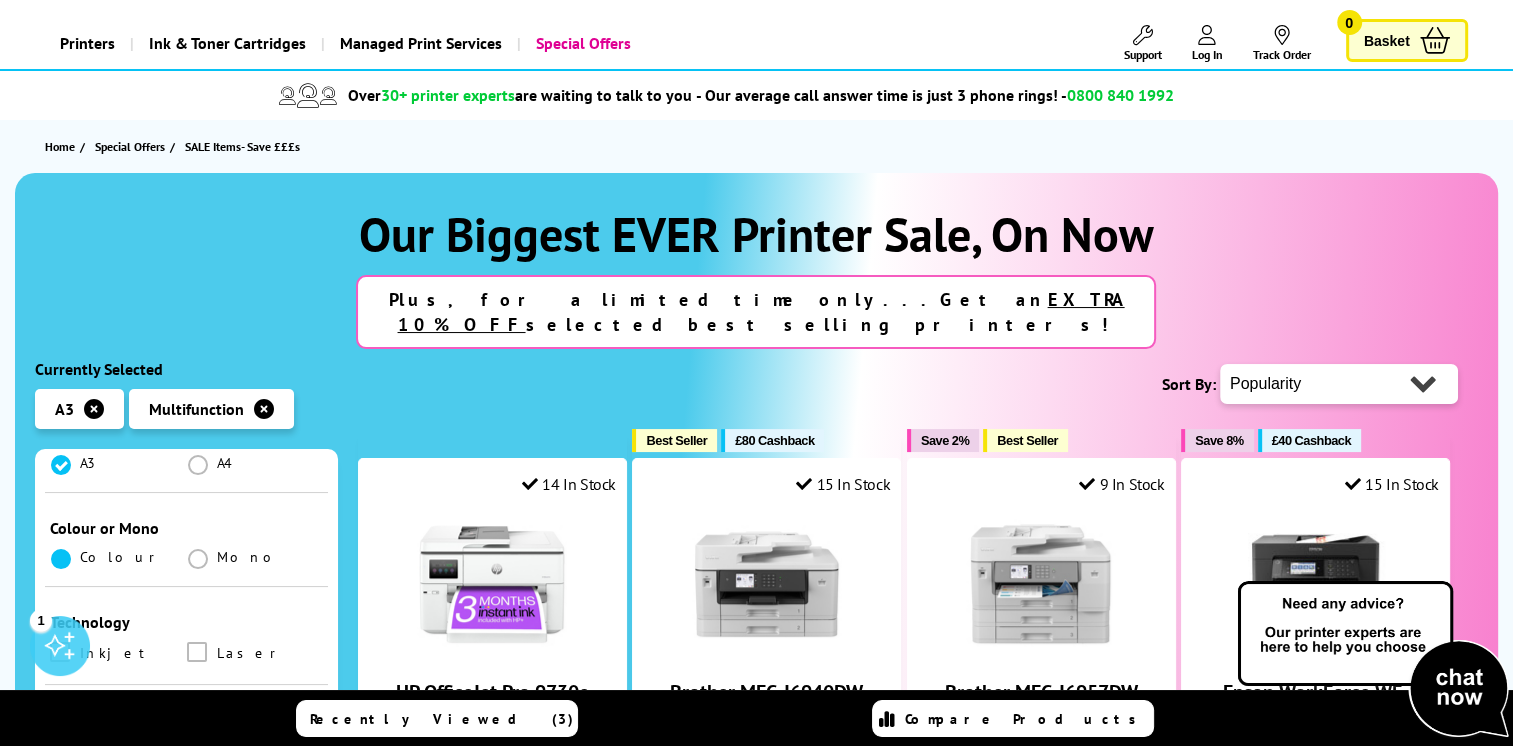 click at bounding box center [61, 559] 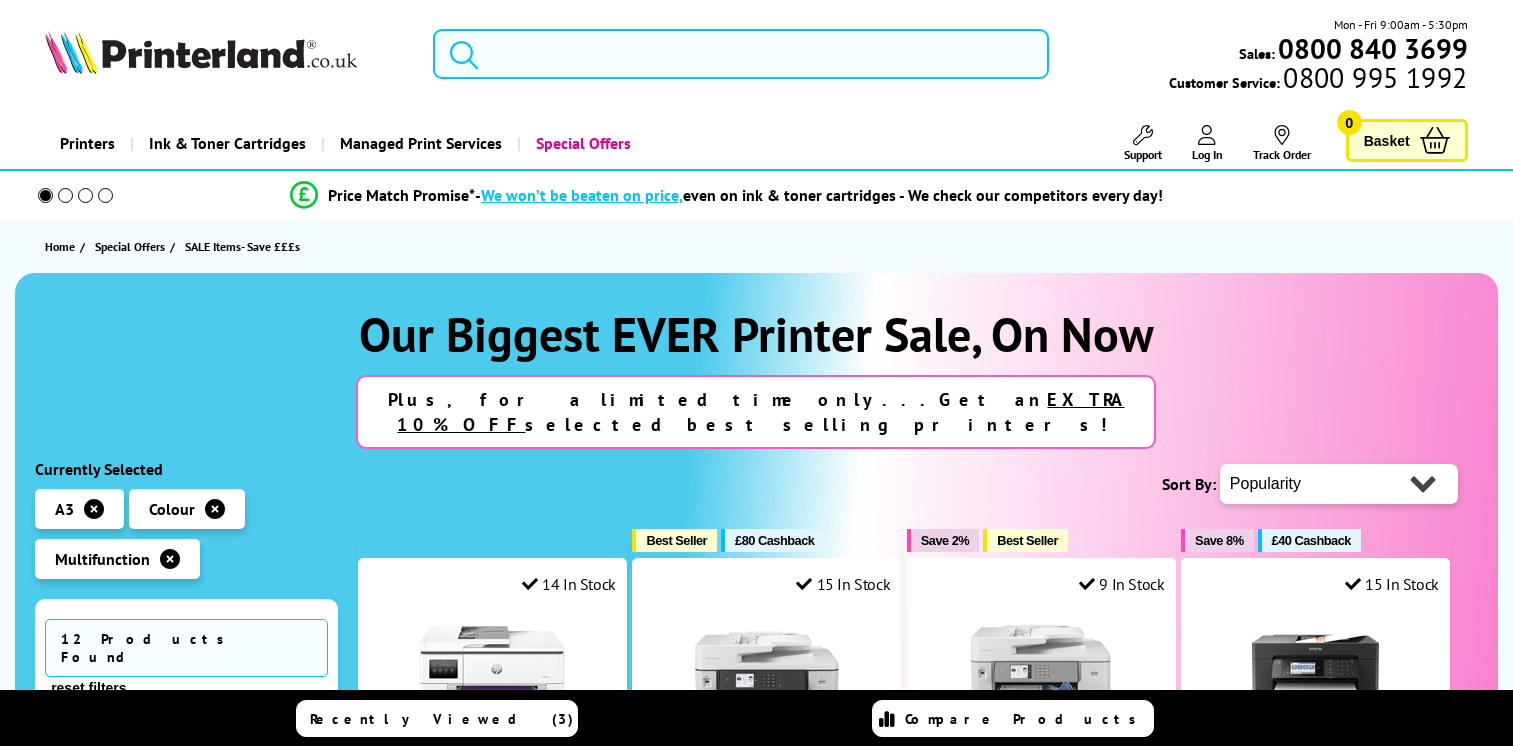scroll, scrollTop: 0, scrollLeft: 0, axis: both 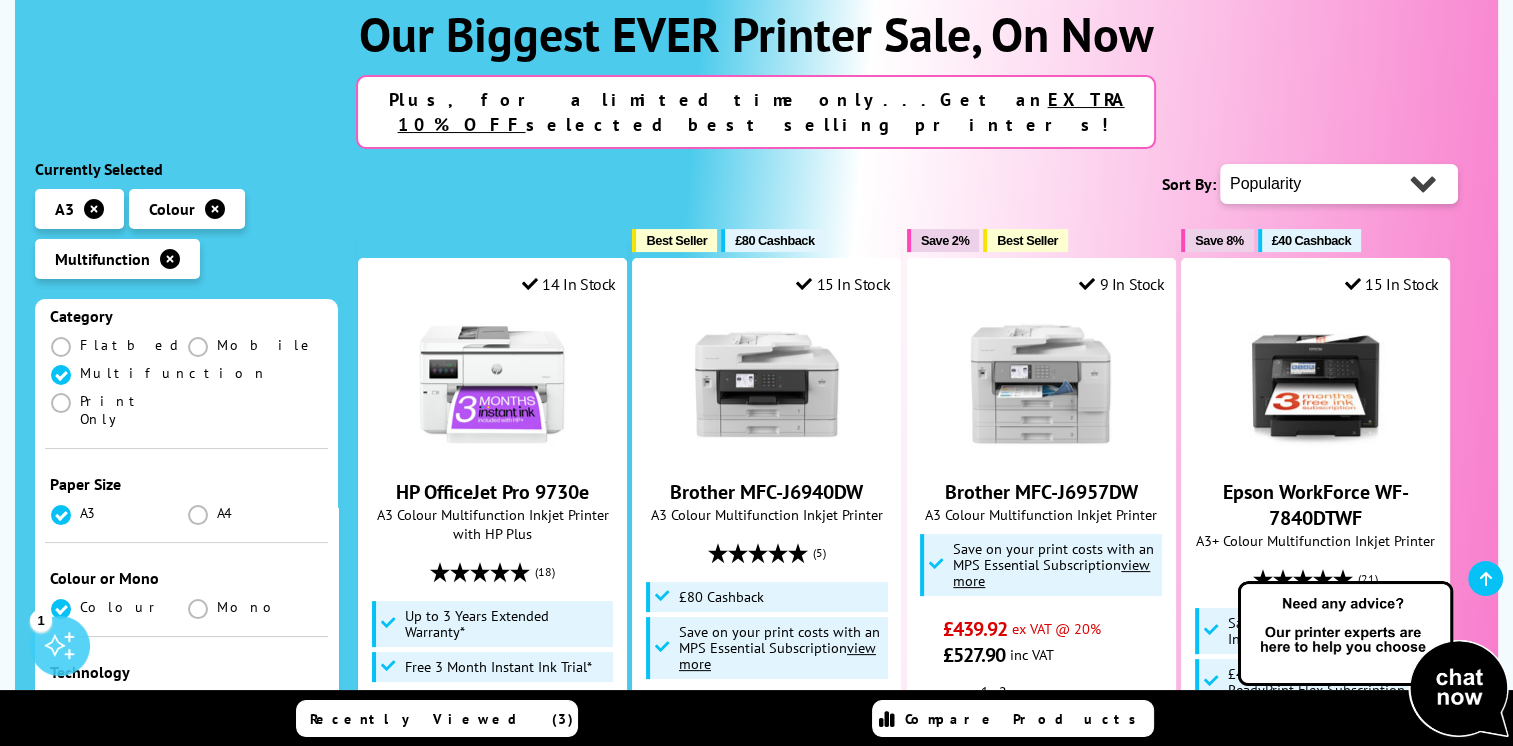 click at bounding box center (197, 702) 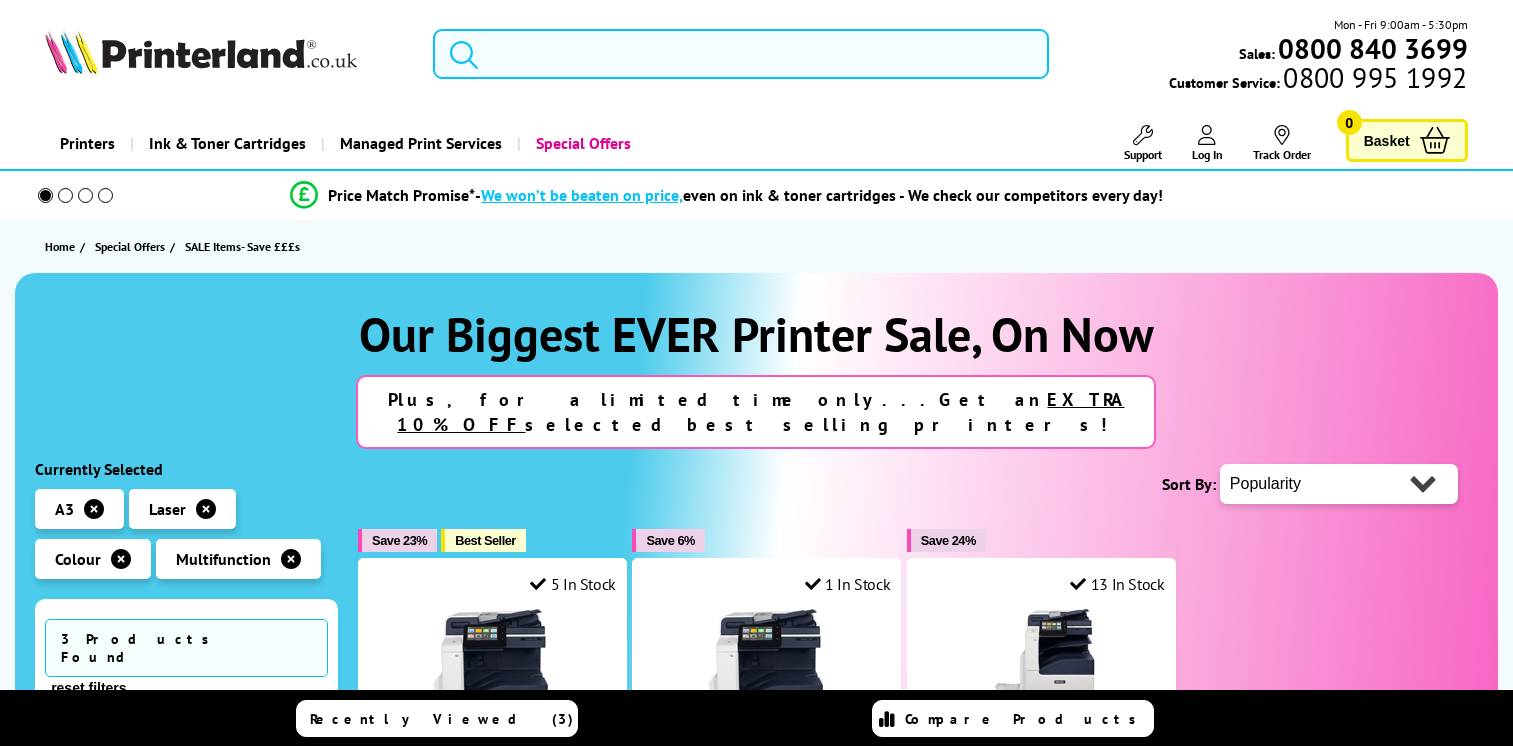 scroll, scrollTop: 0, scrollLeft: 0, axis: both 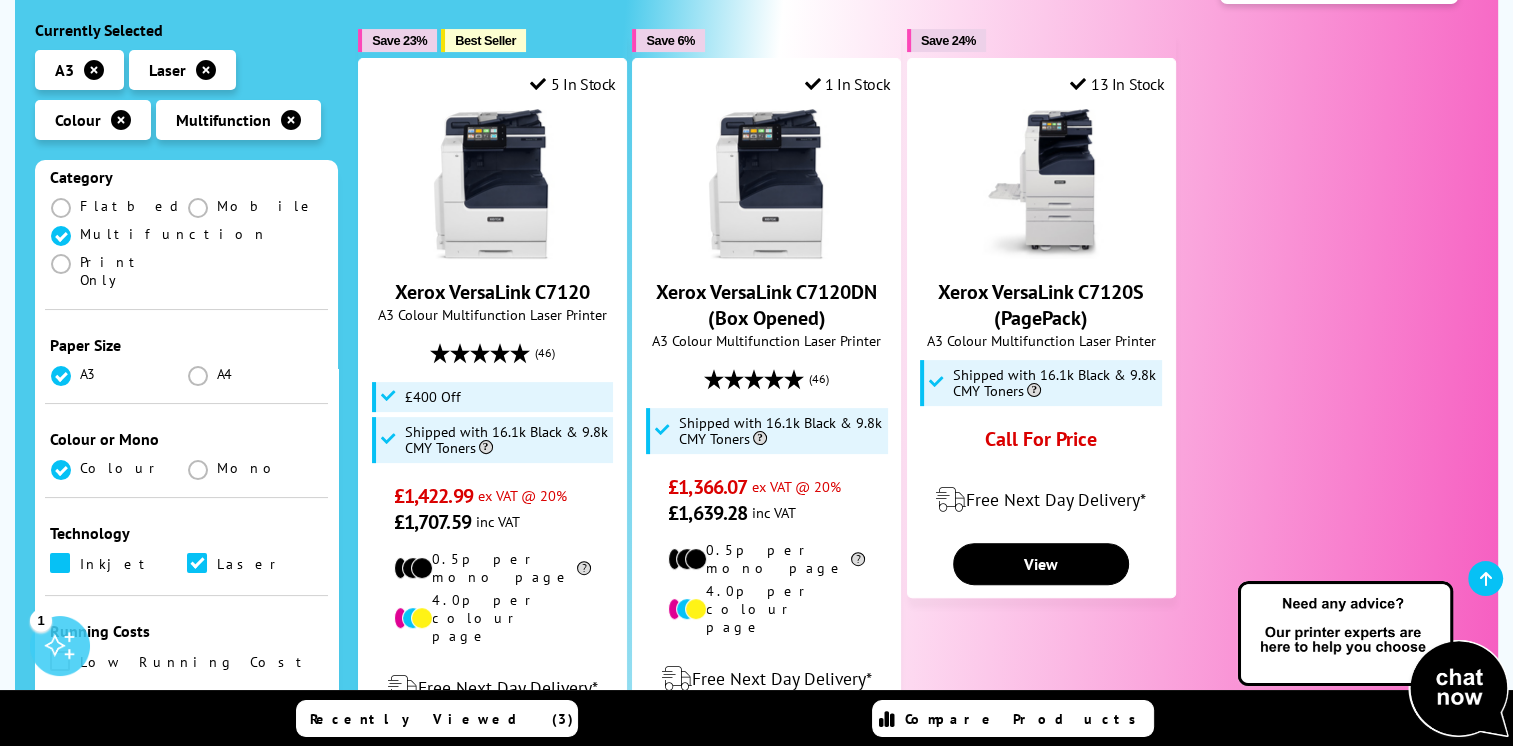 click at bounding box center (60, 563) 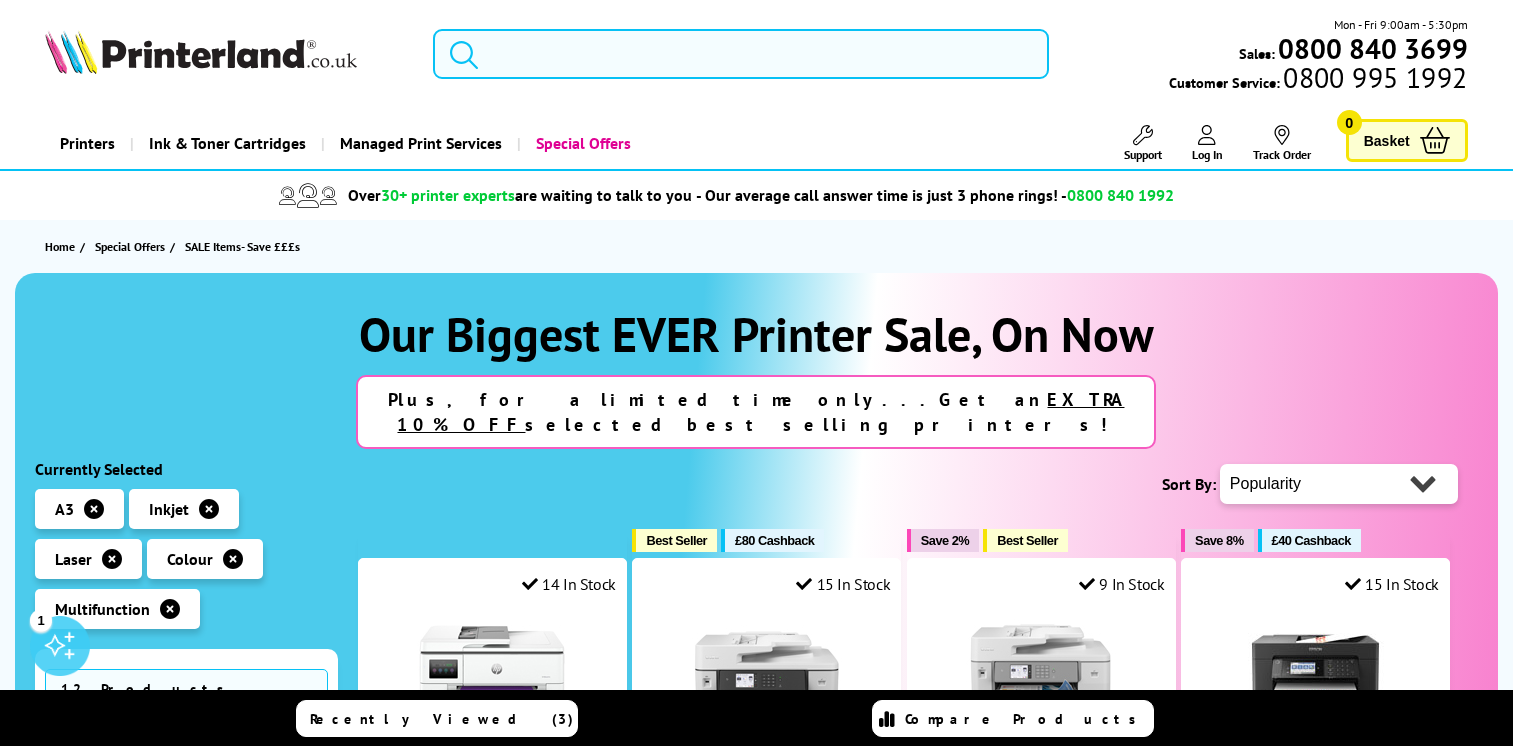 scroll, scrollTop: 0, scrollLeft: 0, axis: both 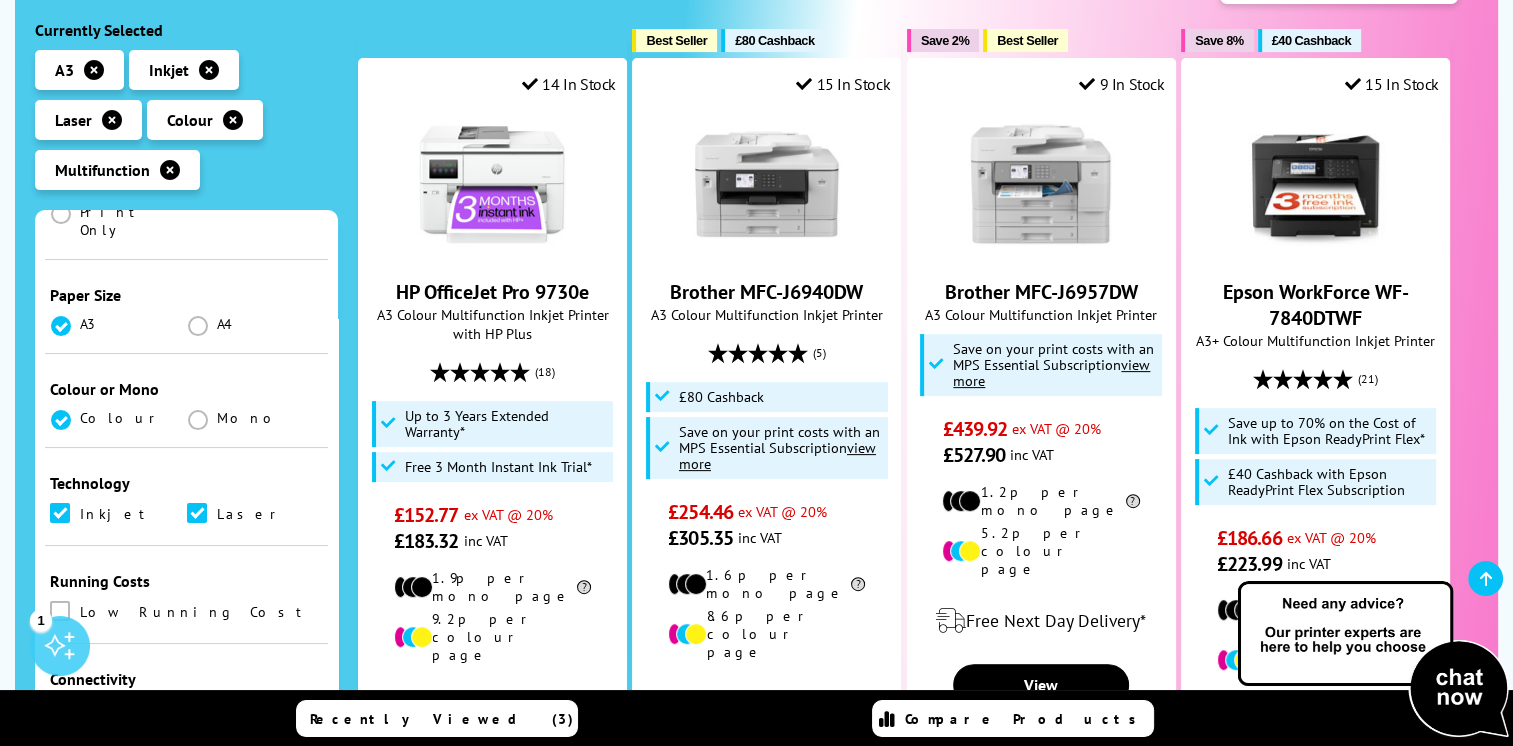 click at bounding box center (197, 513) 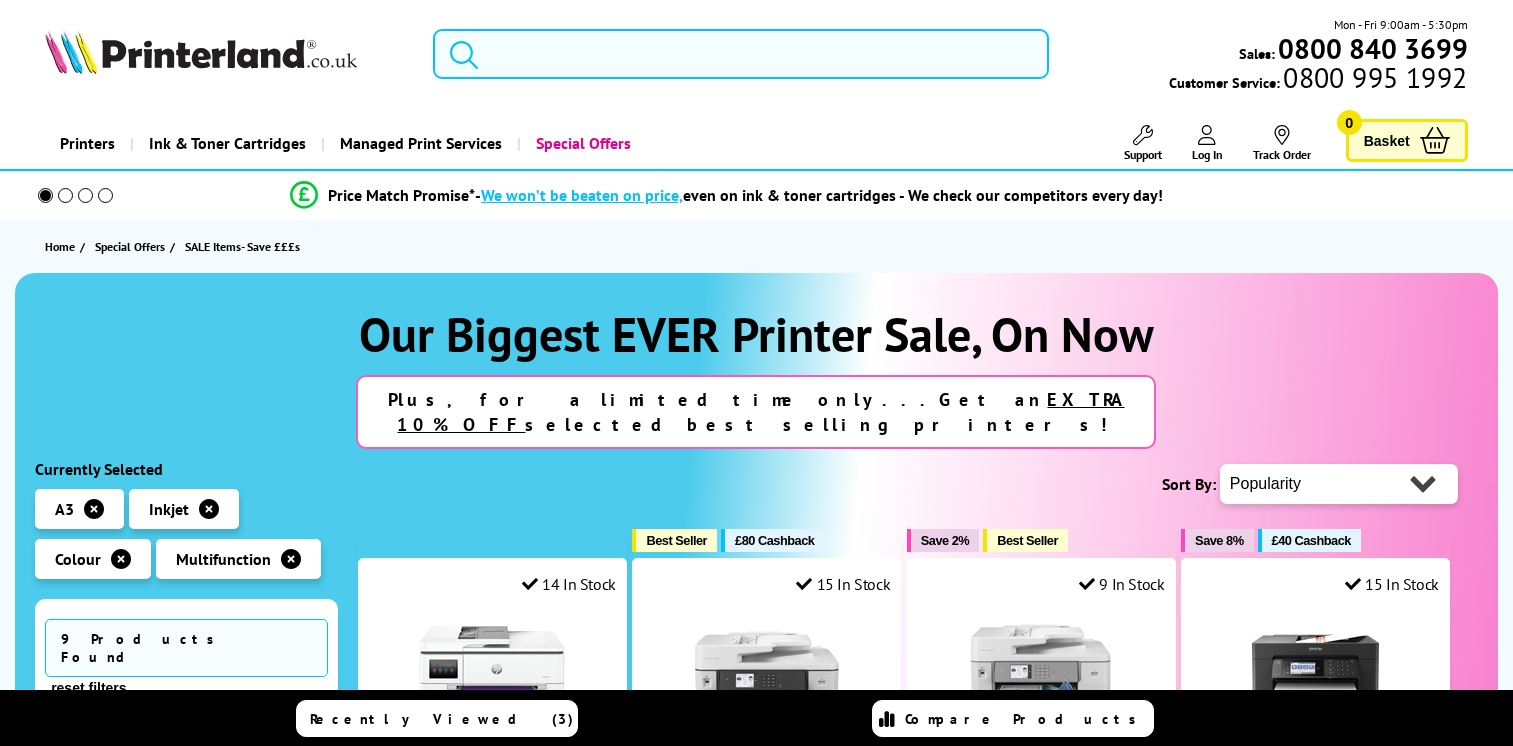 scroll, scrollTop: 0, scrollLeft: 0, axis: both 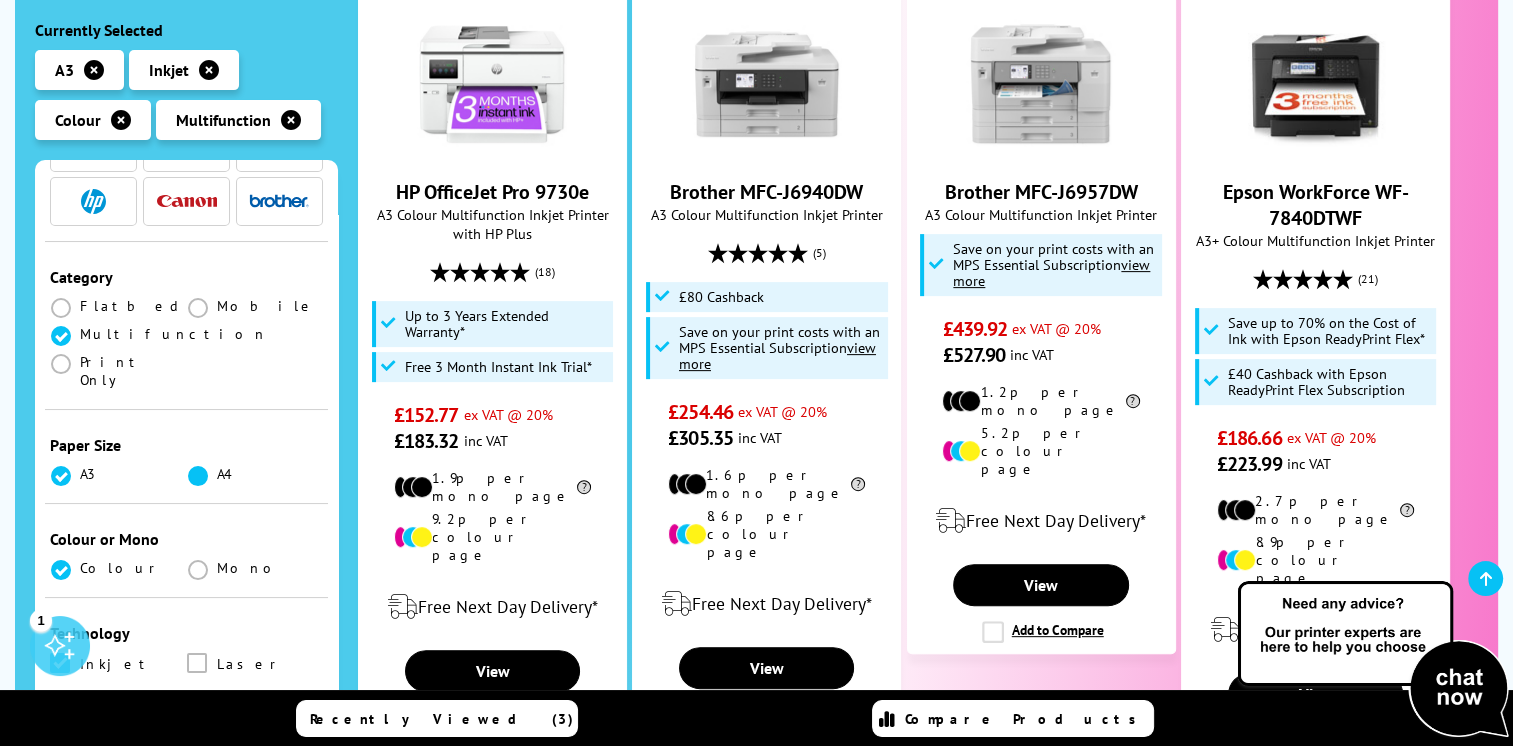 click at bounding box center [198, 476] 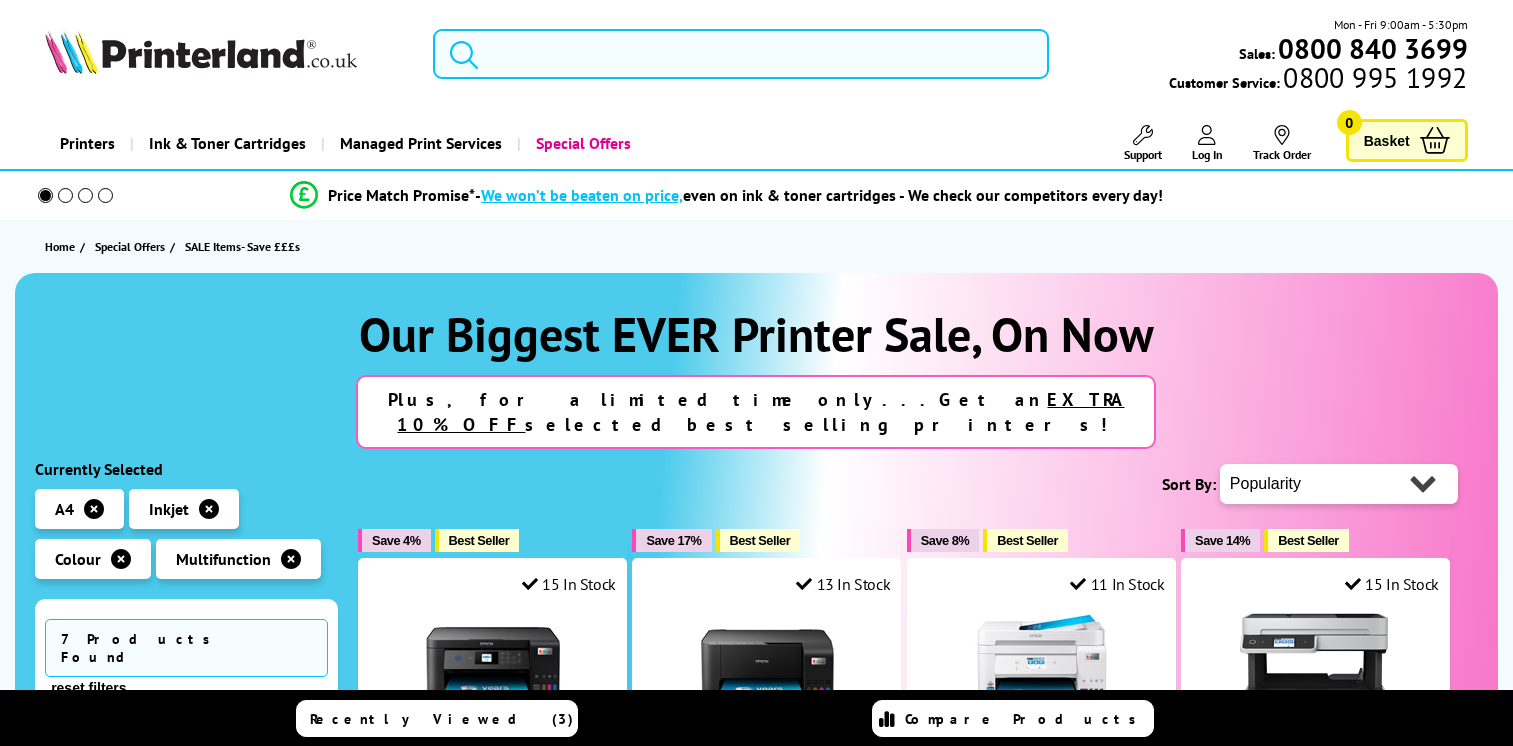 scroll, scrollTop: 0, scrollLeft: 0, axis: both 